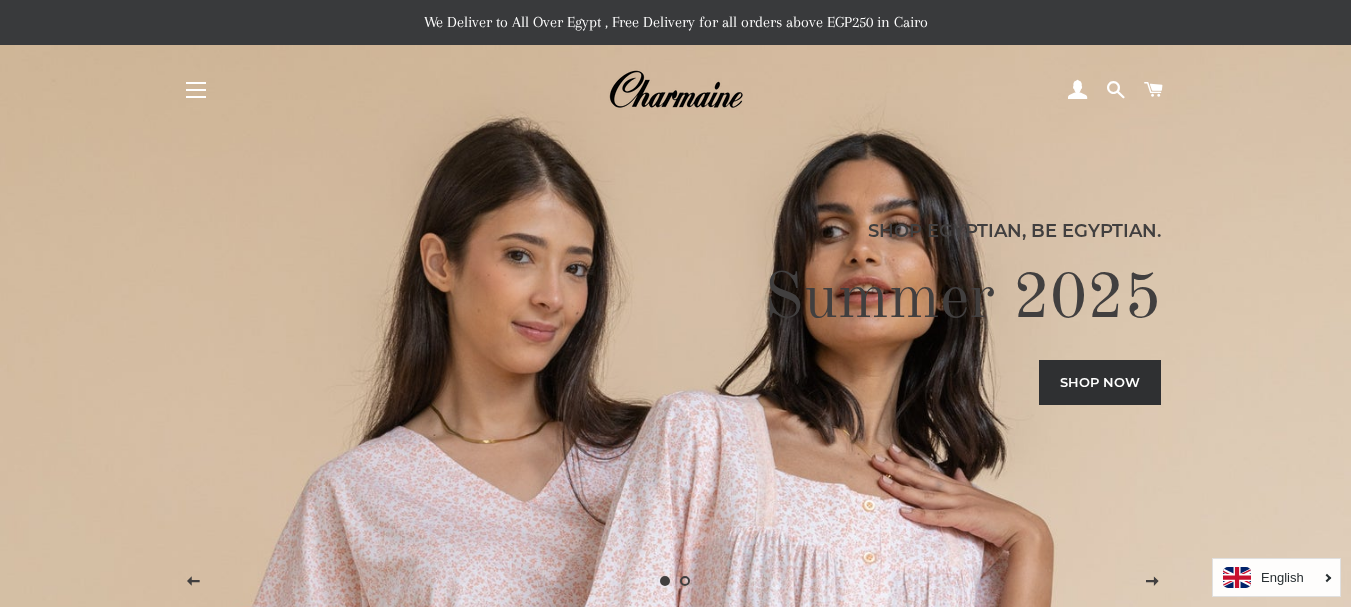 scroll, scrollTop: 0, scrollLeft: 0, axis: both 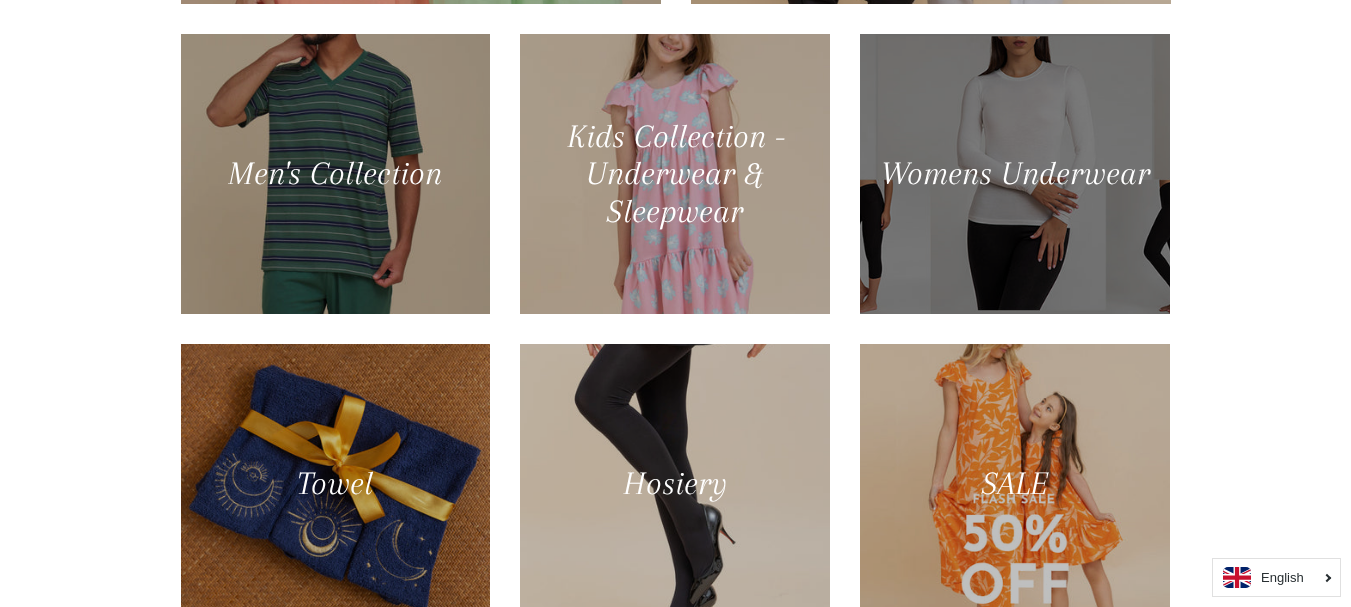click at bounding box center [1015, 174] 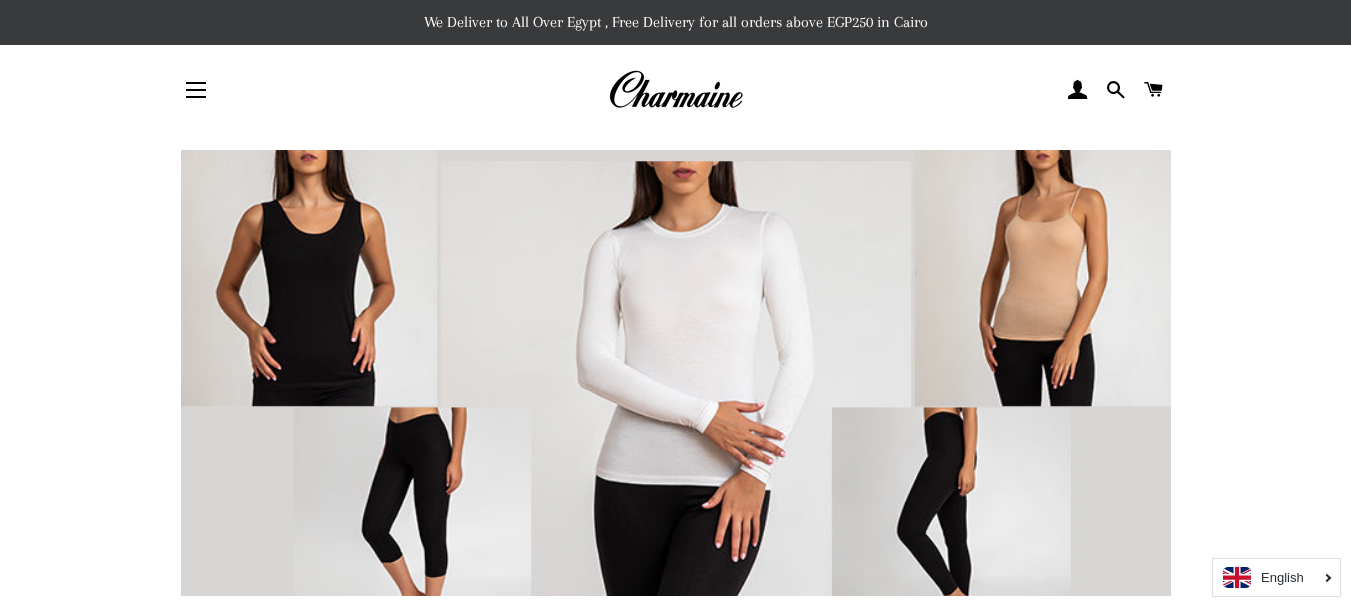 scroll, scrollTop: 0, scrollLeft: 0, axis: both 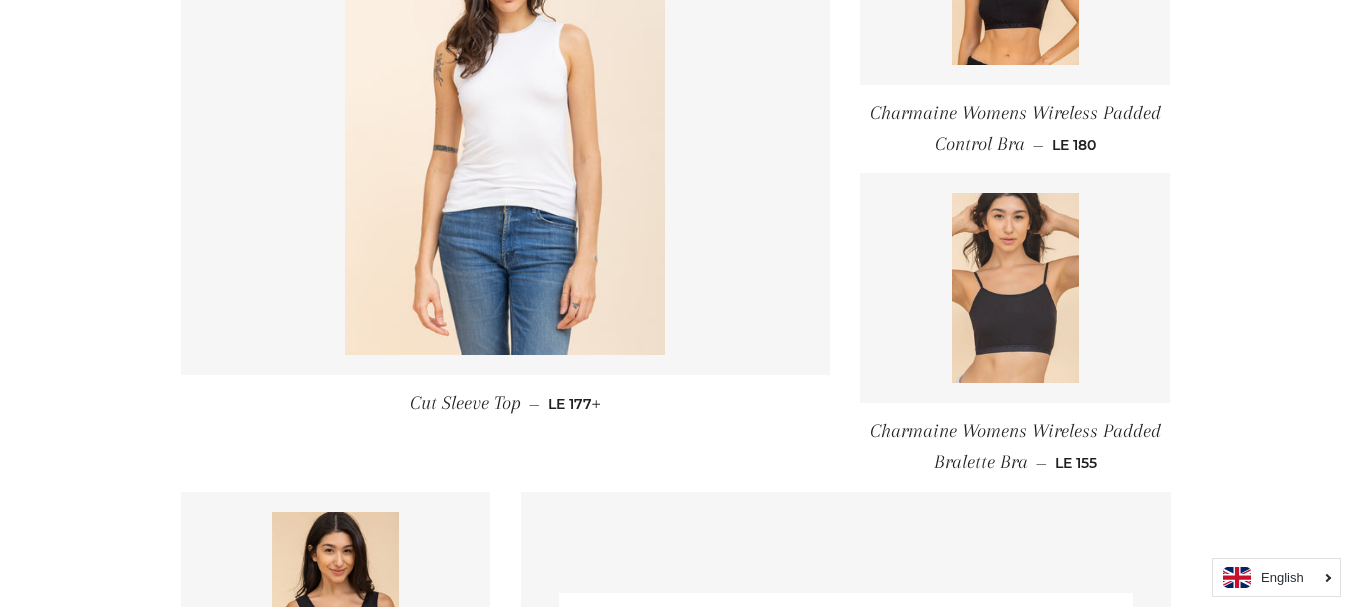 click at bounding box center (1015, 288) 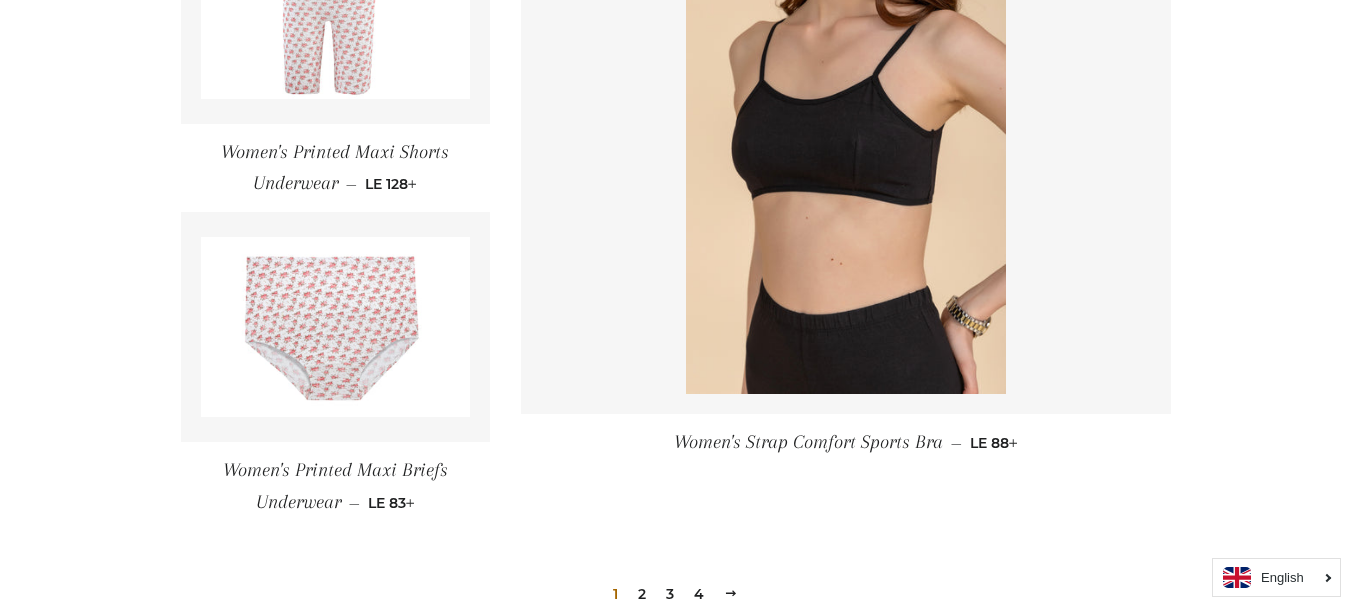 scroll, scrollTop: 2796, scrollLeft: 0, axis: vertical 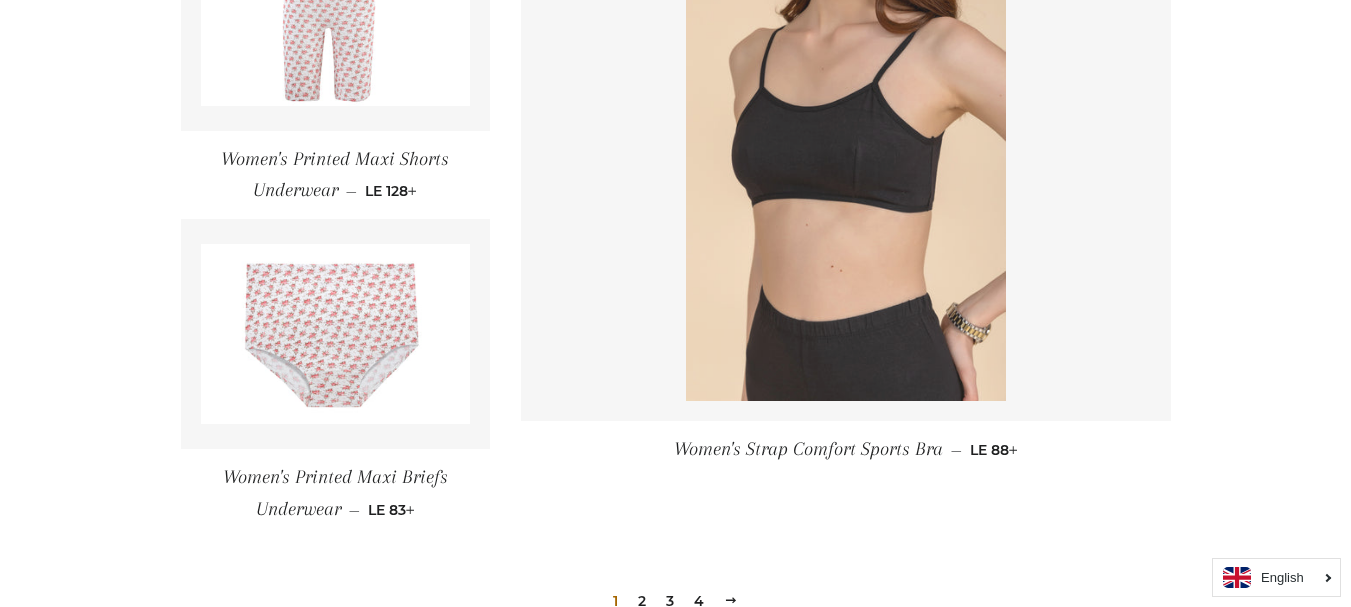 click at bounding box center (846, 161) 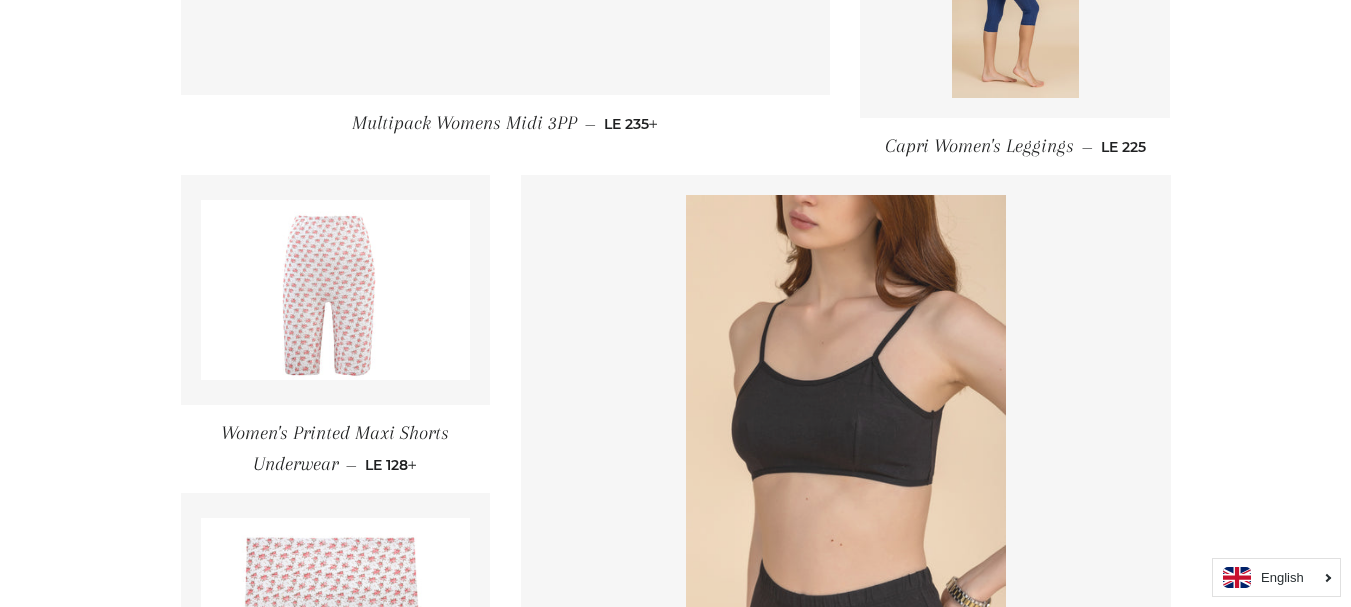 scroll, scrollTop: 2265, scrollLeft: 0, axis: vertical 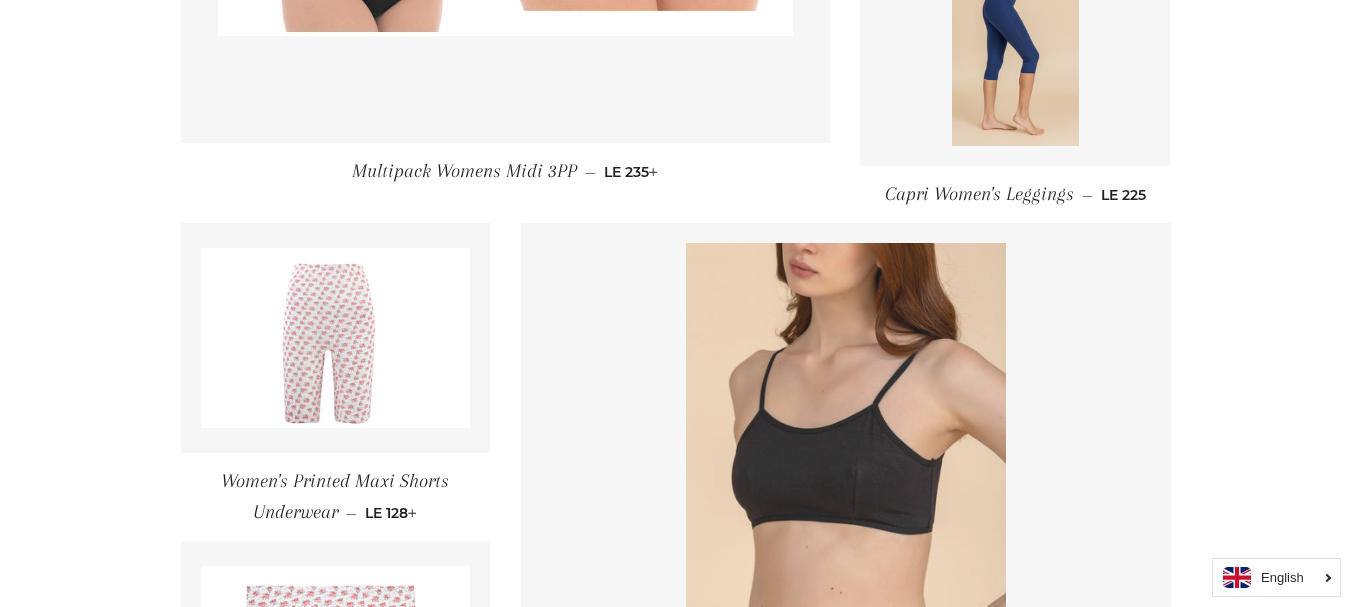 click at bounding box center [846, 483] 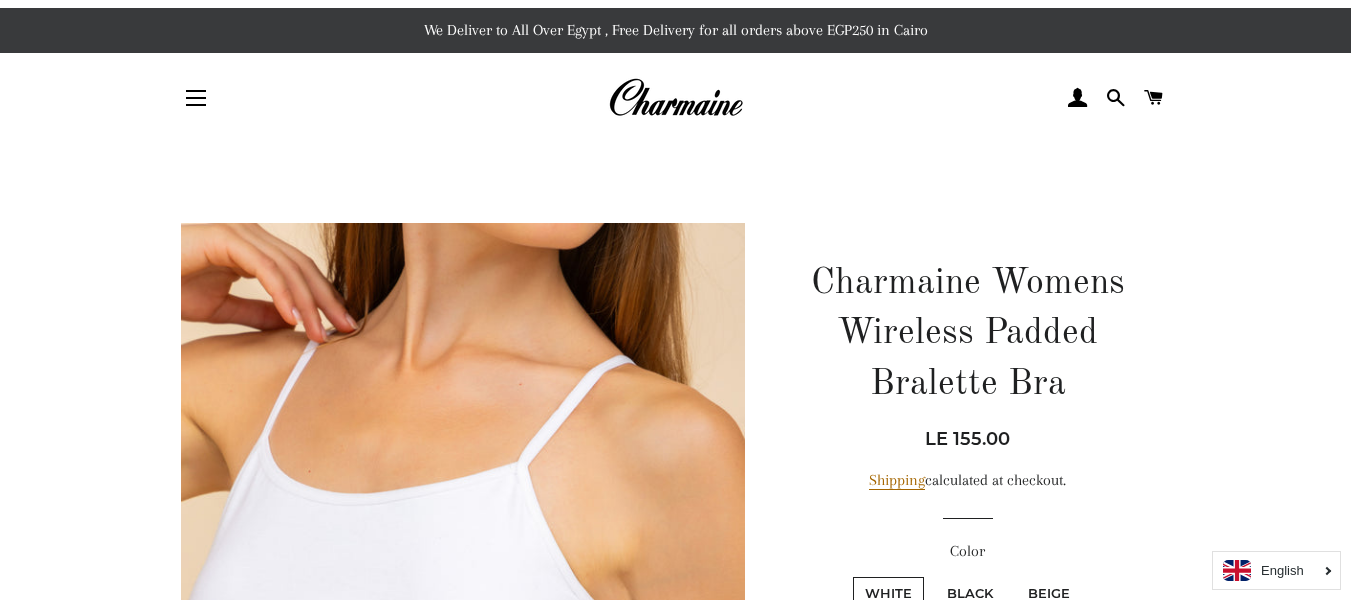 scroll, scrollTop: 0, scrollLeft: 0, axis: both 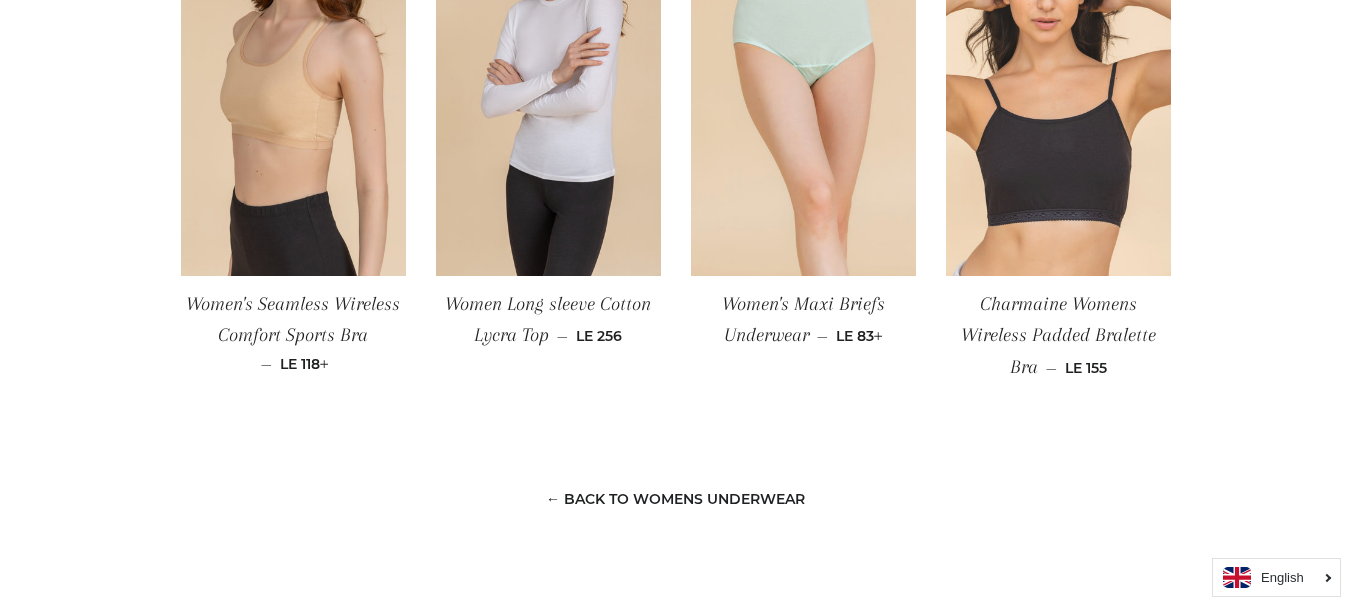 click at bounding box center [1058, 108] 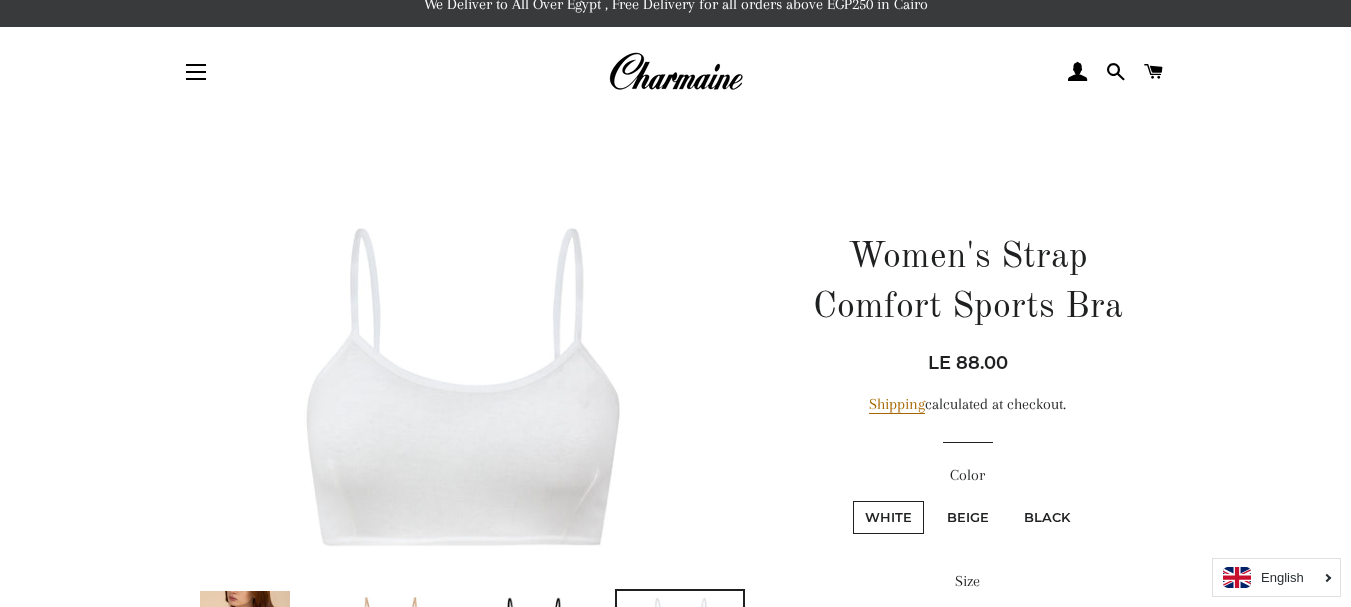 scroll, scrollTop: 0, scrollLeft: 0, axis: both 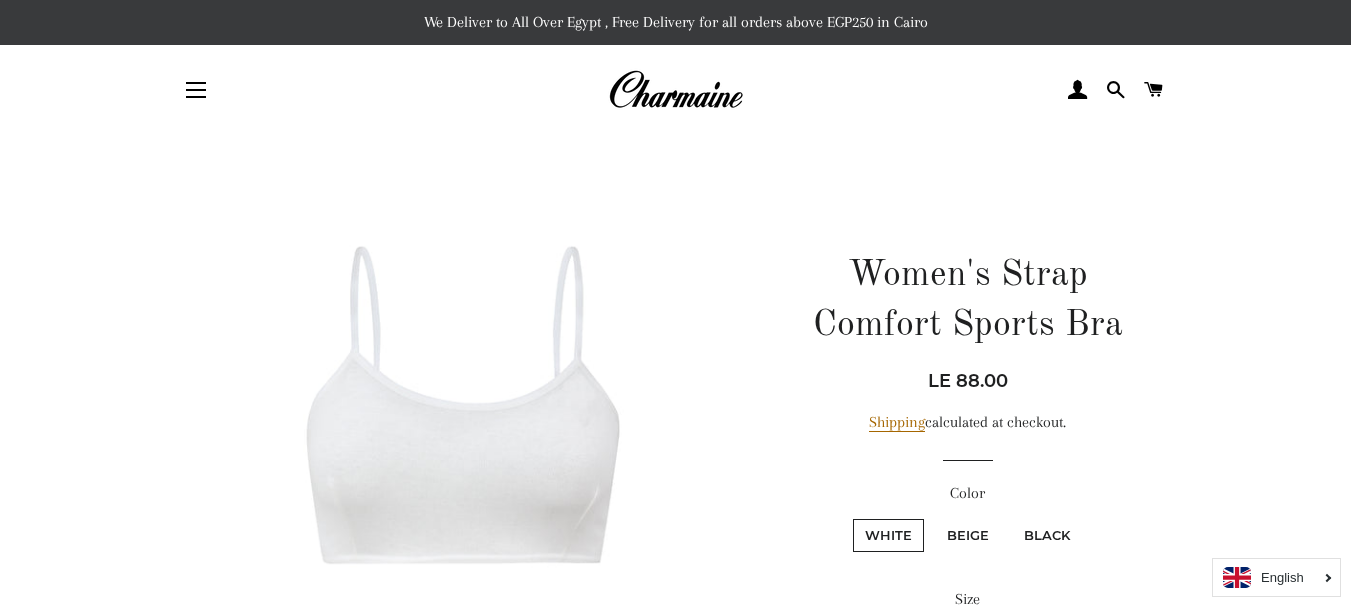 click at bounding box center [675, 90] 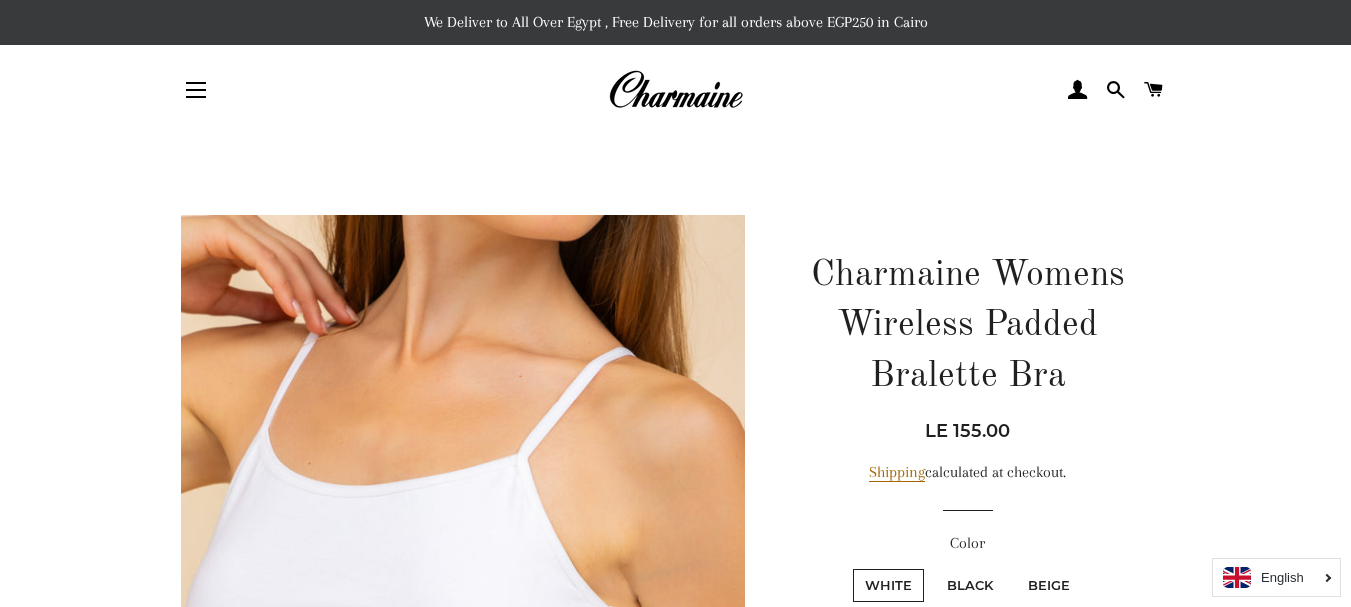 scroll, scrollTop: 0, scrollLeft: 0, axis: both 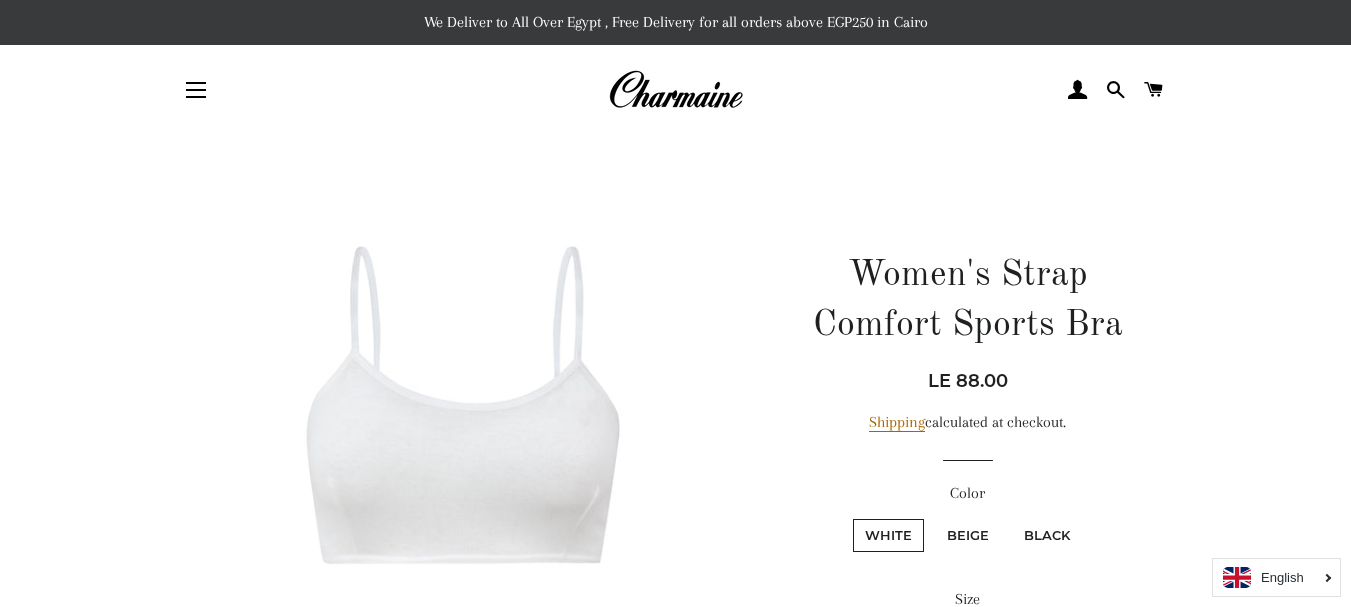 click at bounding box center [675, 90] 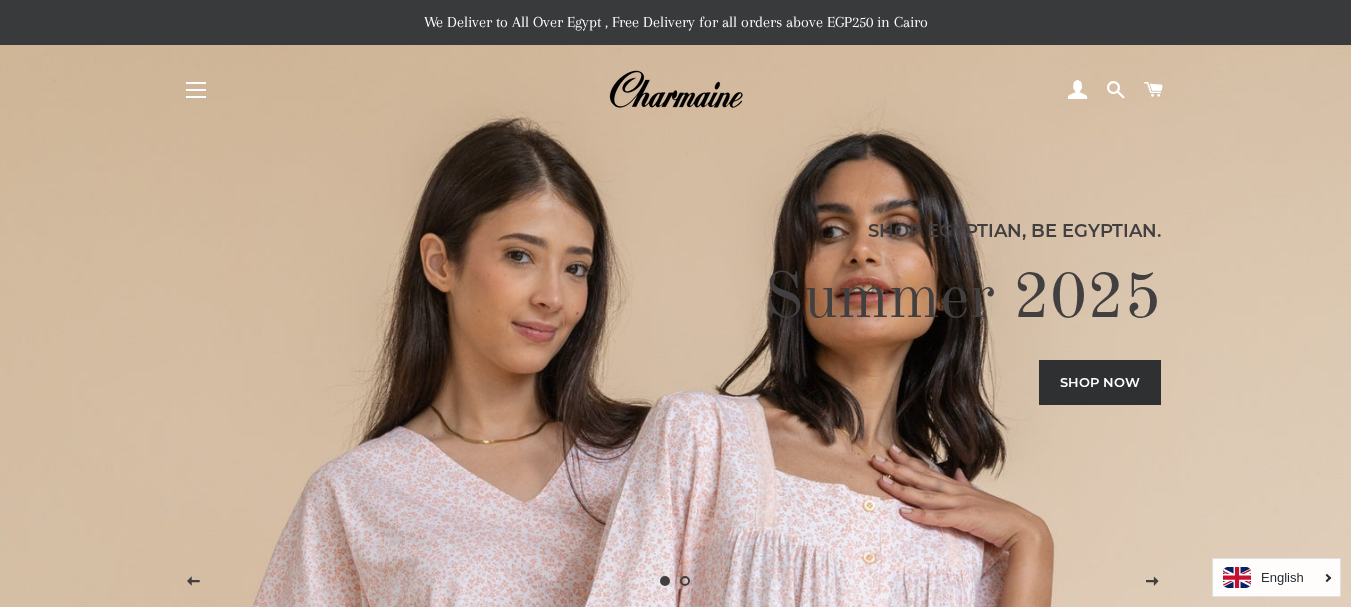 scroll, scrollTop: 0, scrollLeft: 0, axis: both 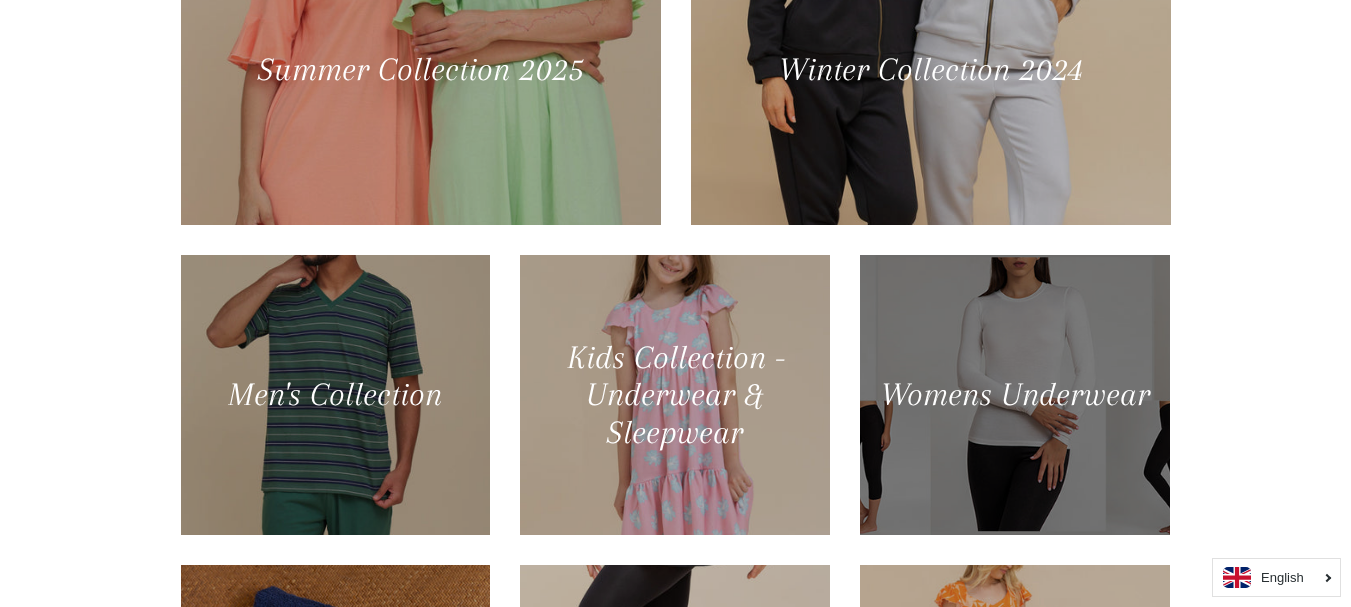 click at bounding box center [1015, 395] 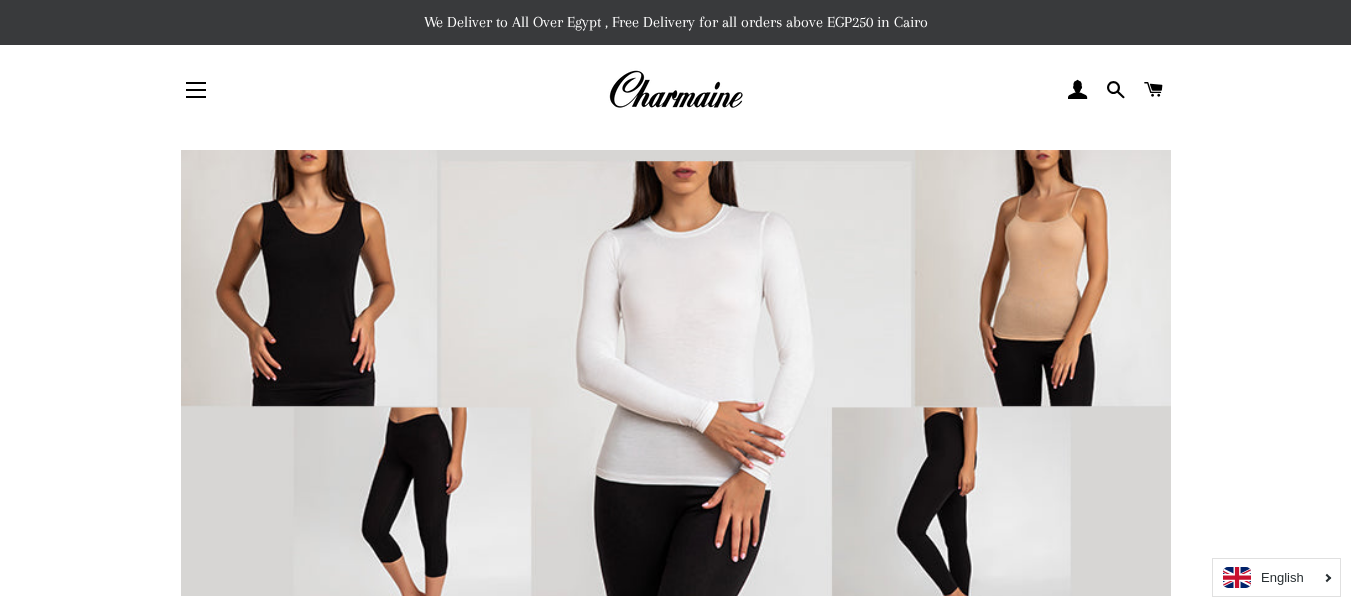 scroll, scrollTop: 0, scrollLeft: 0, axis: both 